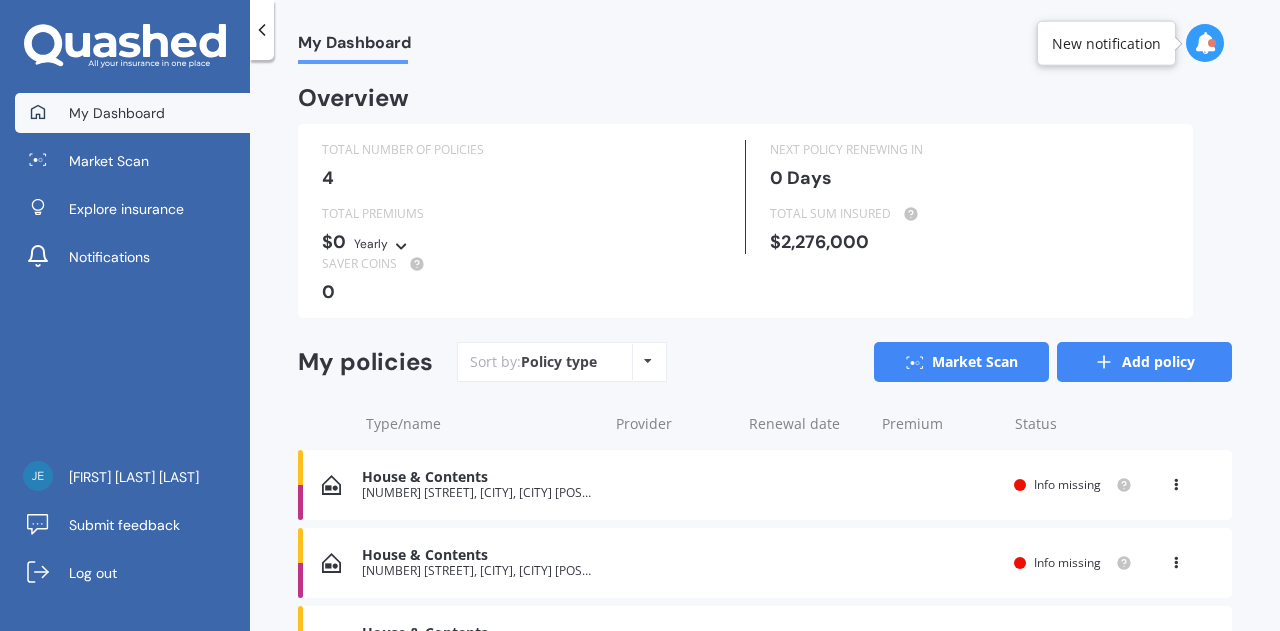 scroll, scrollTop: 0, scrollLeft: 0, axis: both 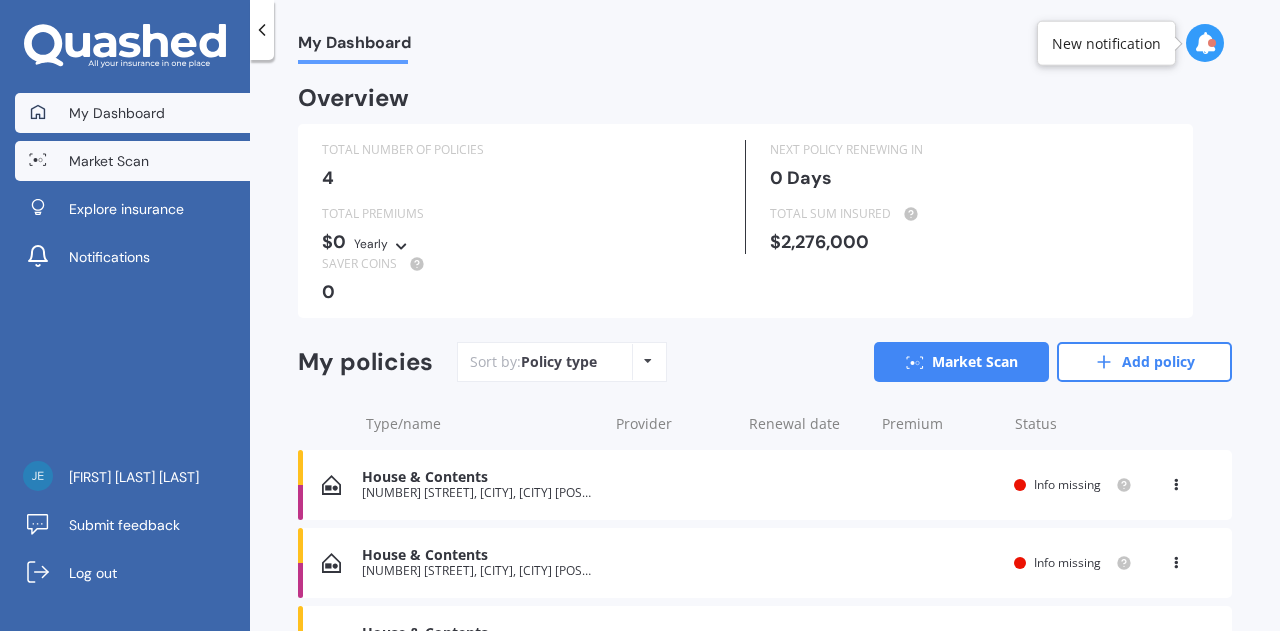 click on "Market Scan" at bounding box center [109, 161] 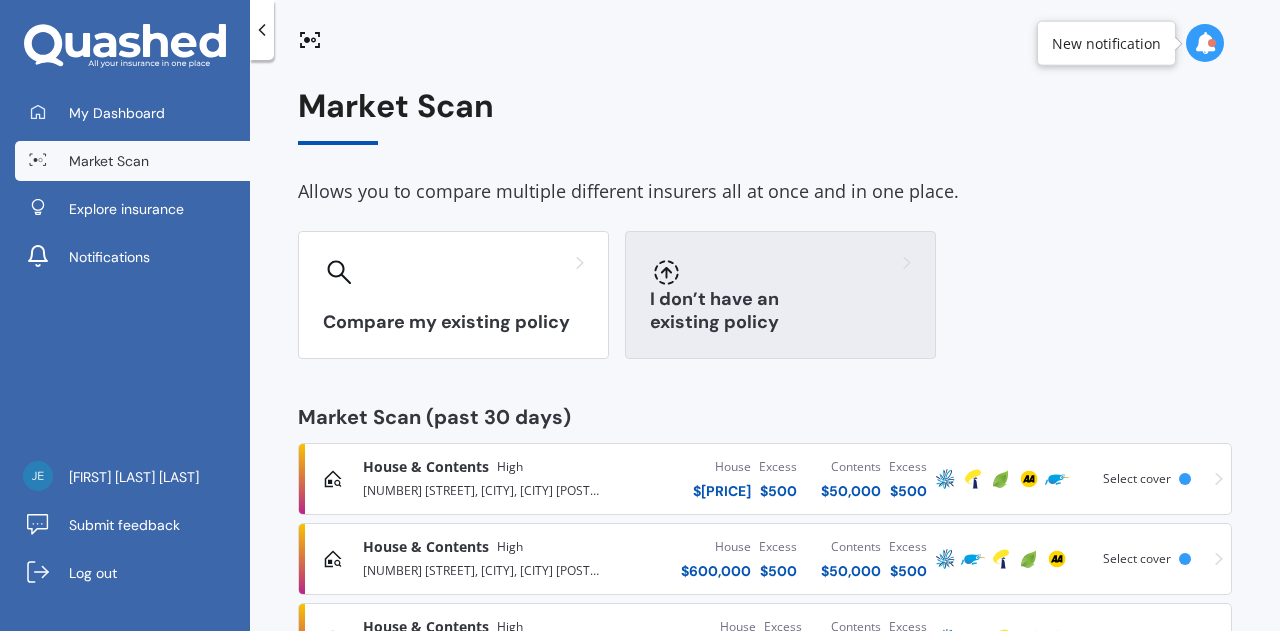 click at bounding box center (780, 272) 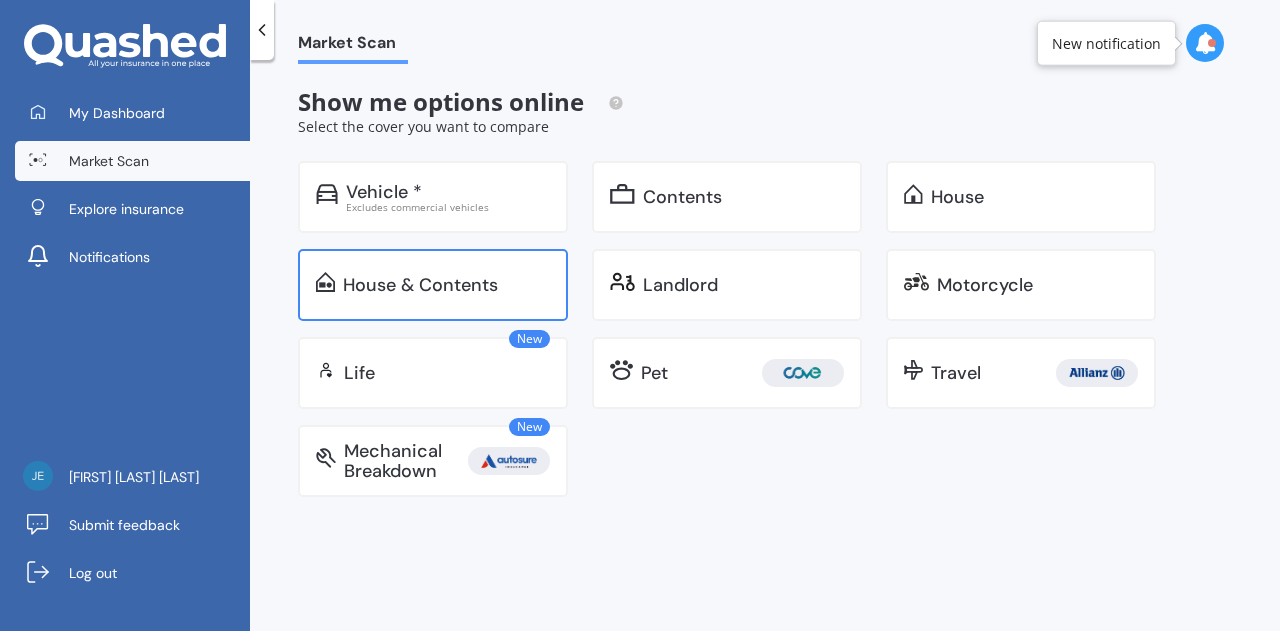 click on "House & Contents" at bounding box center (433, 285) 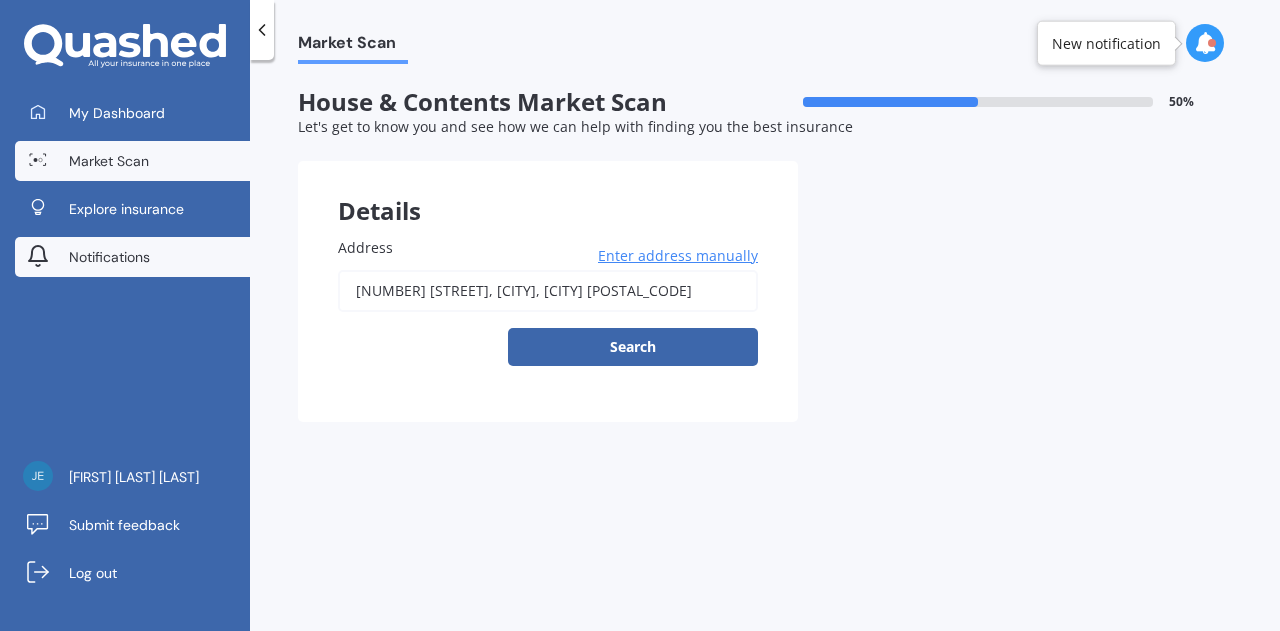 drag, startPoint x: 364, startPoint y: 282, endPoint x: 163, endPoint y: 271, distance: 201.30077 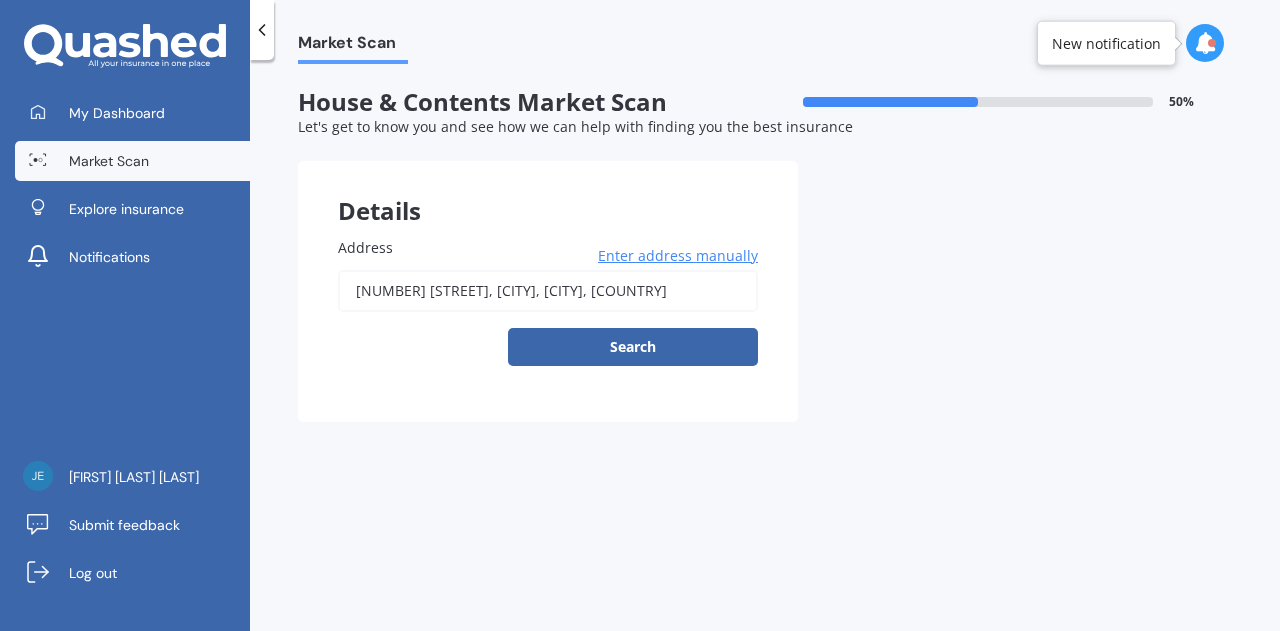 type on "[NUMBER] [STREET], [CITY], [CITY] [POSTAL_CODE], [COUNTRY]" 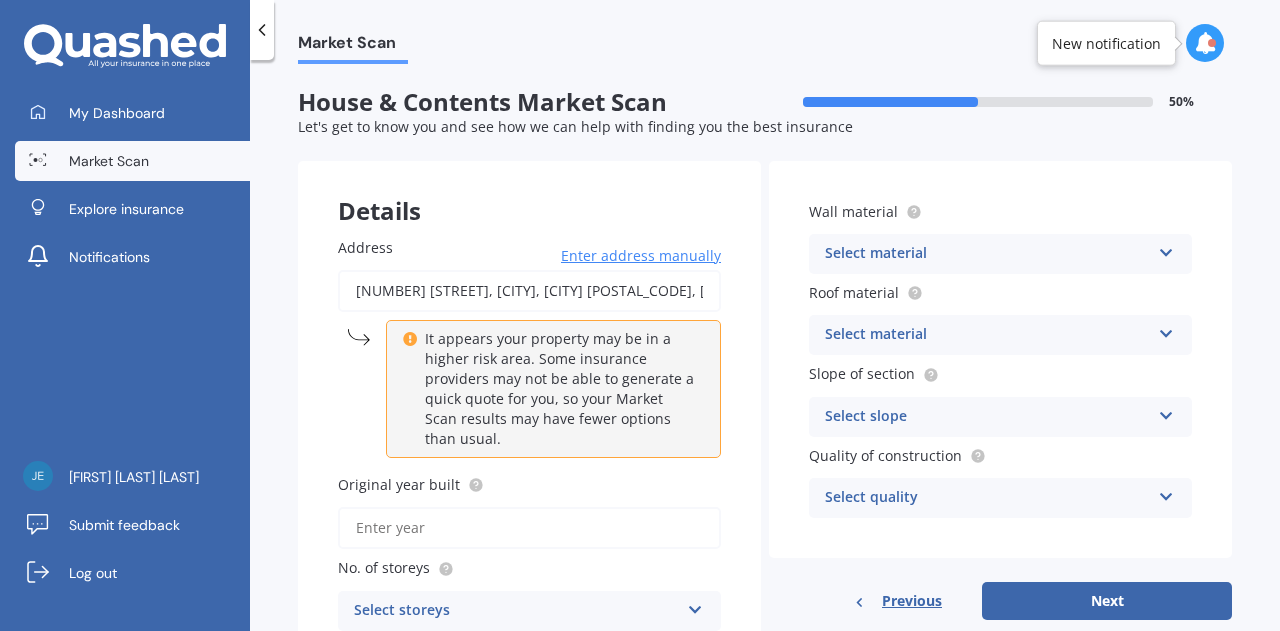 click on "Original year built" at bounding box center [529, 528] 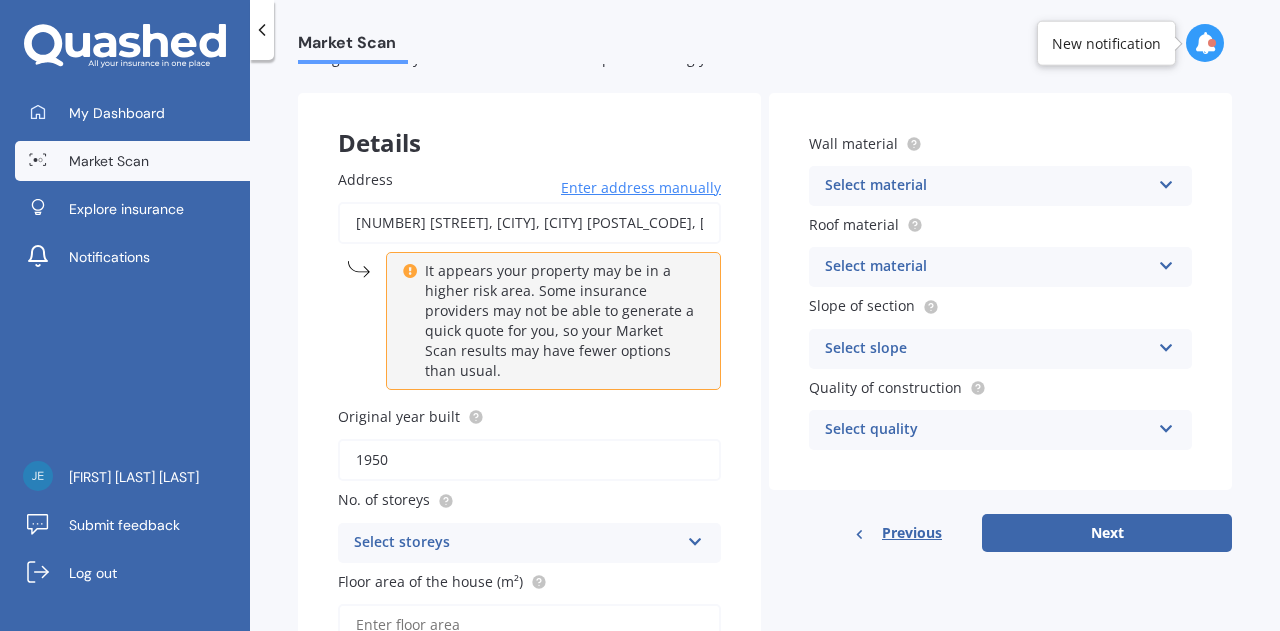 scroll, scrollTop: 100, scrollLeft: 0, axis: vertical 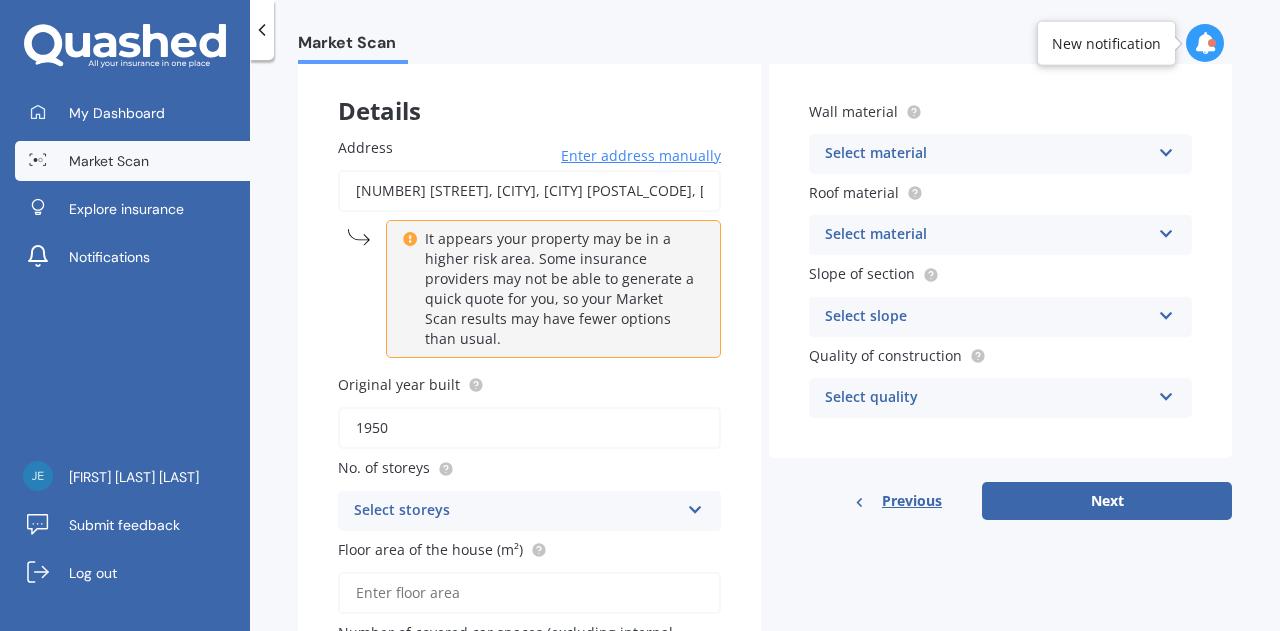 type on "1950" 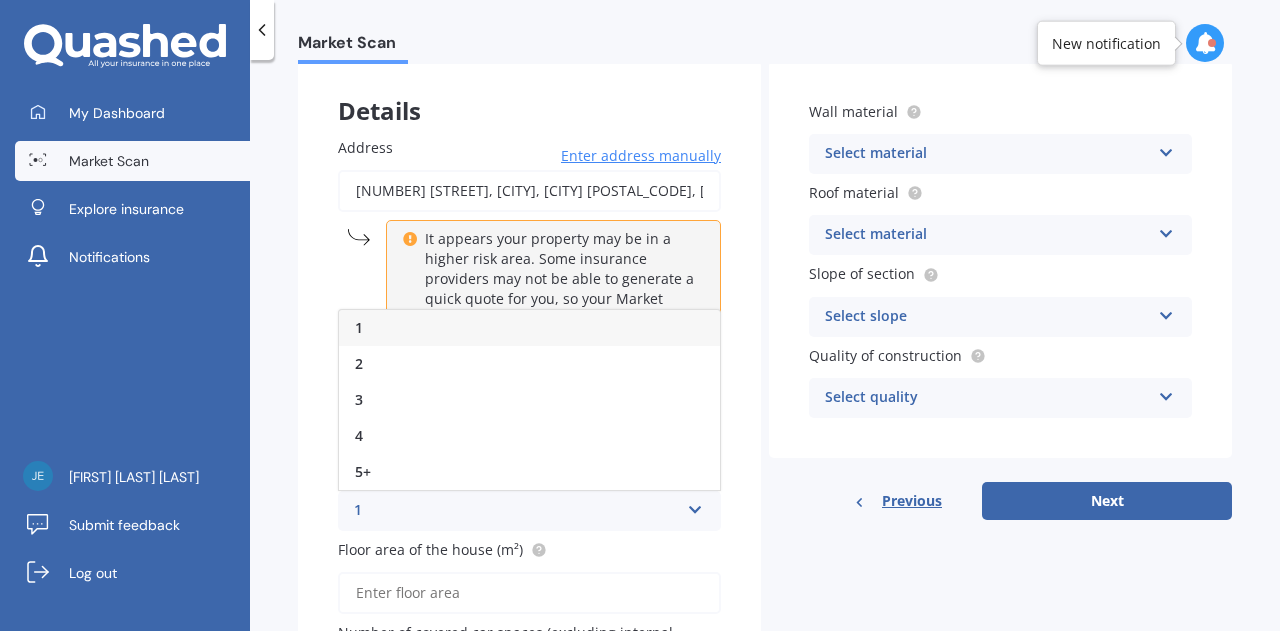 click on "1" at bounding box center (529, 328) 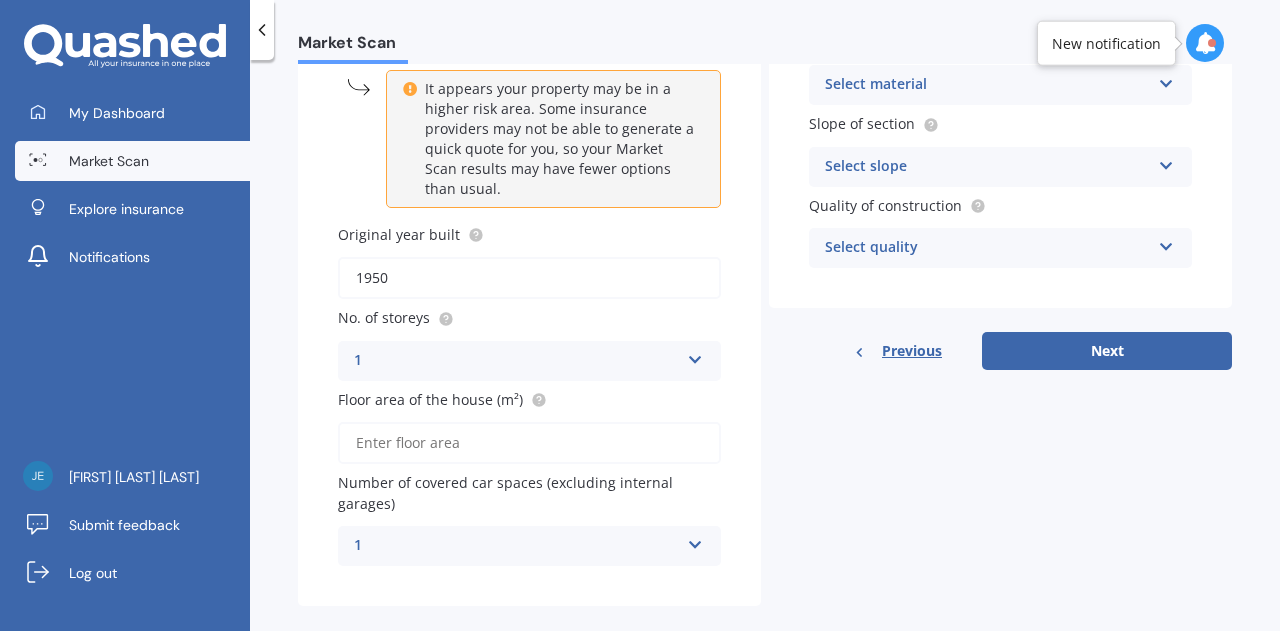 scroll, scrollTop: 278, scrollLeft: 0, axis: vertical 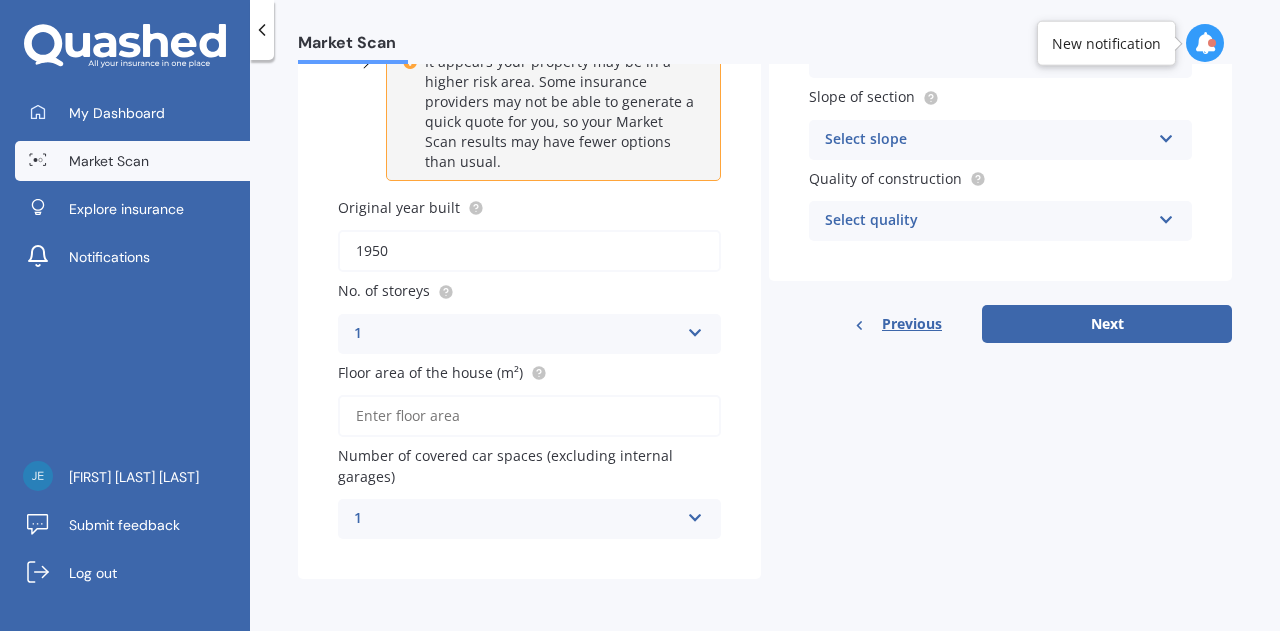 click on "Floor area of the house (m²)" at bounding box center (529, 416) 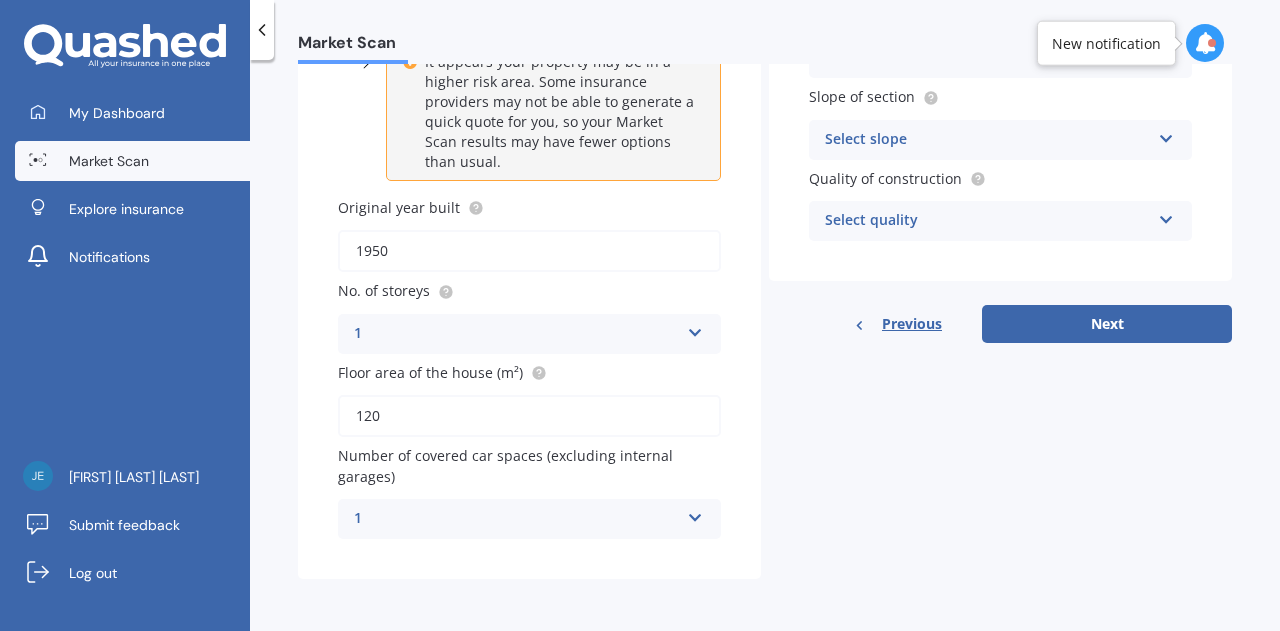 type on "120" 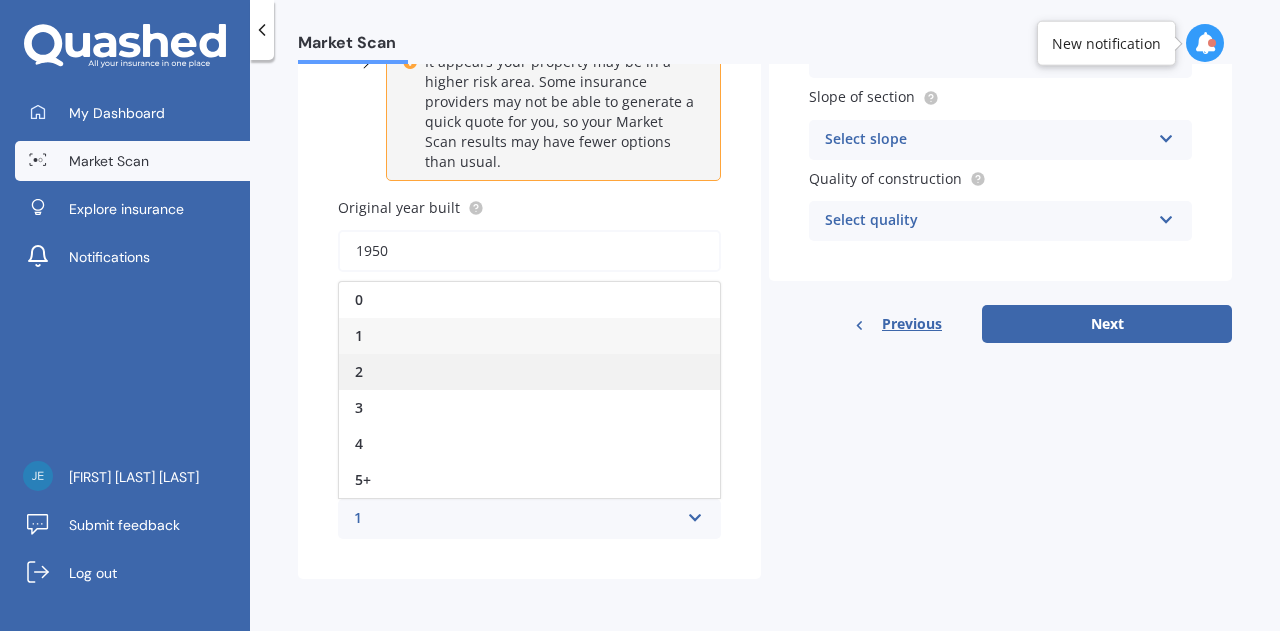 click on "2" at bounding box center (529, 372) 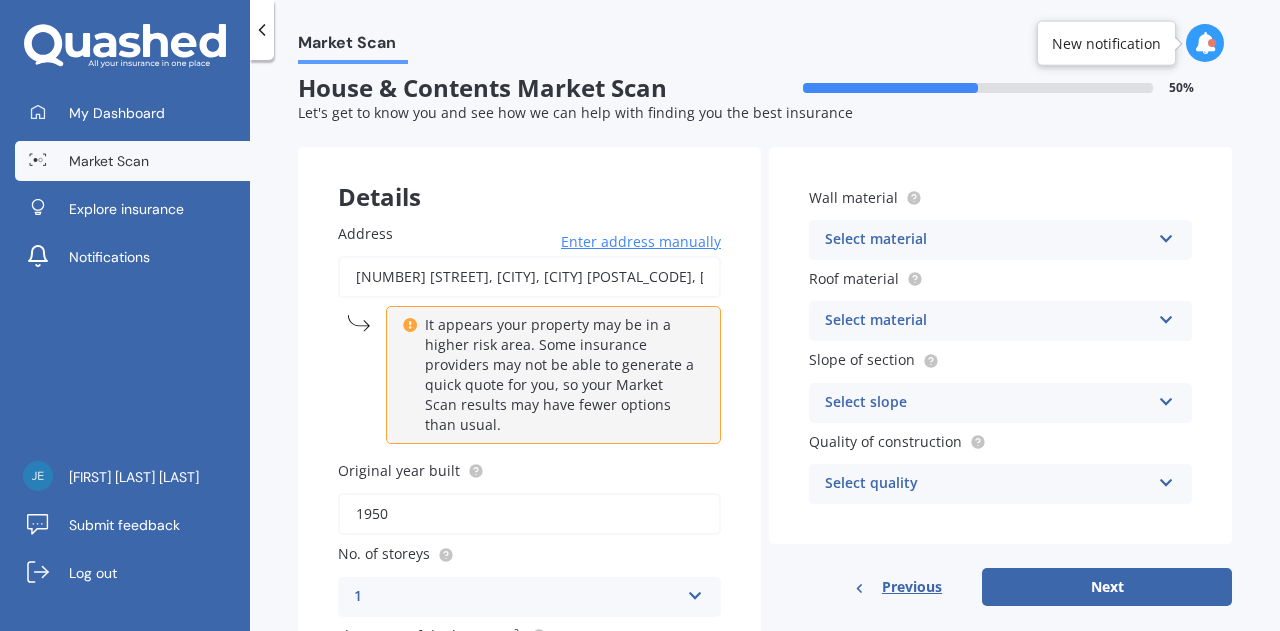 scroll, scrollTop: 0, scrollLeft: 0, axis: both 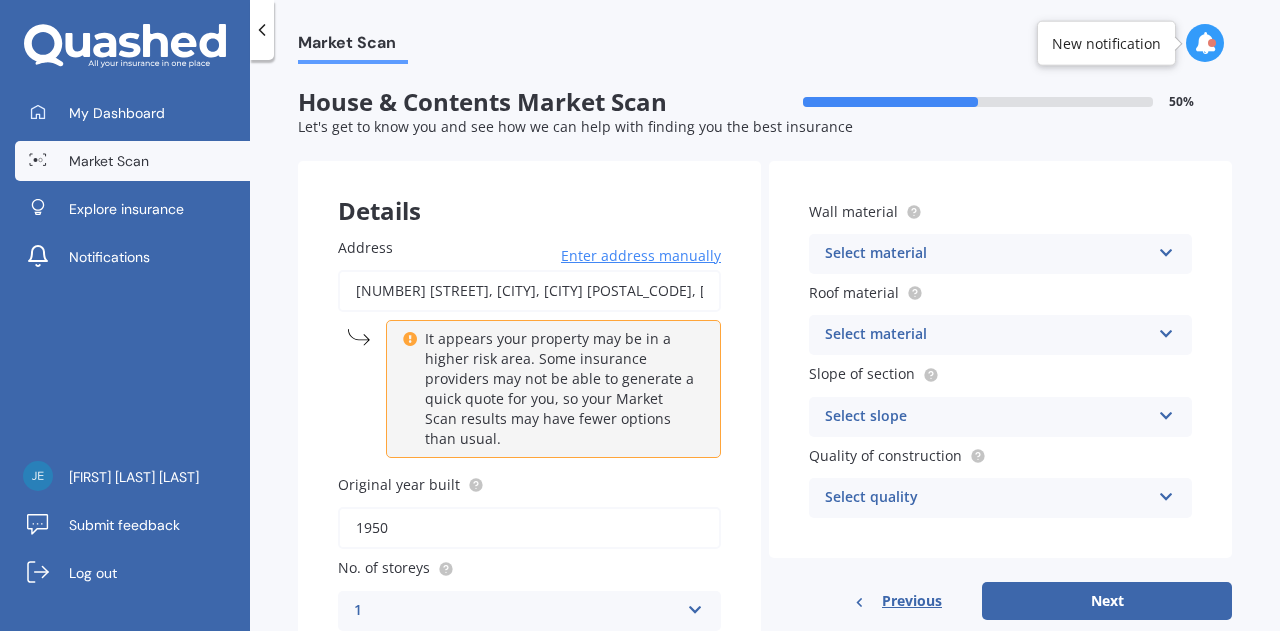 click on "Select material" at bounding box center [987, 254] 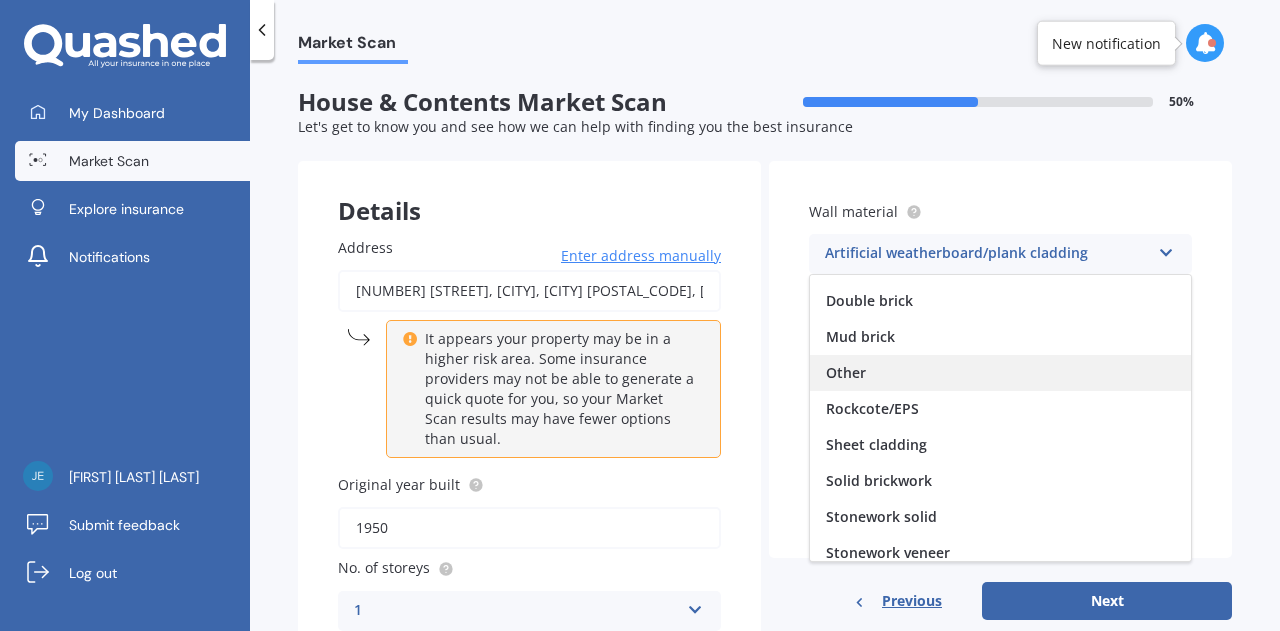 scroll, scrollTop: 181, scrollLeft: 0, axis: vertical 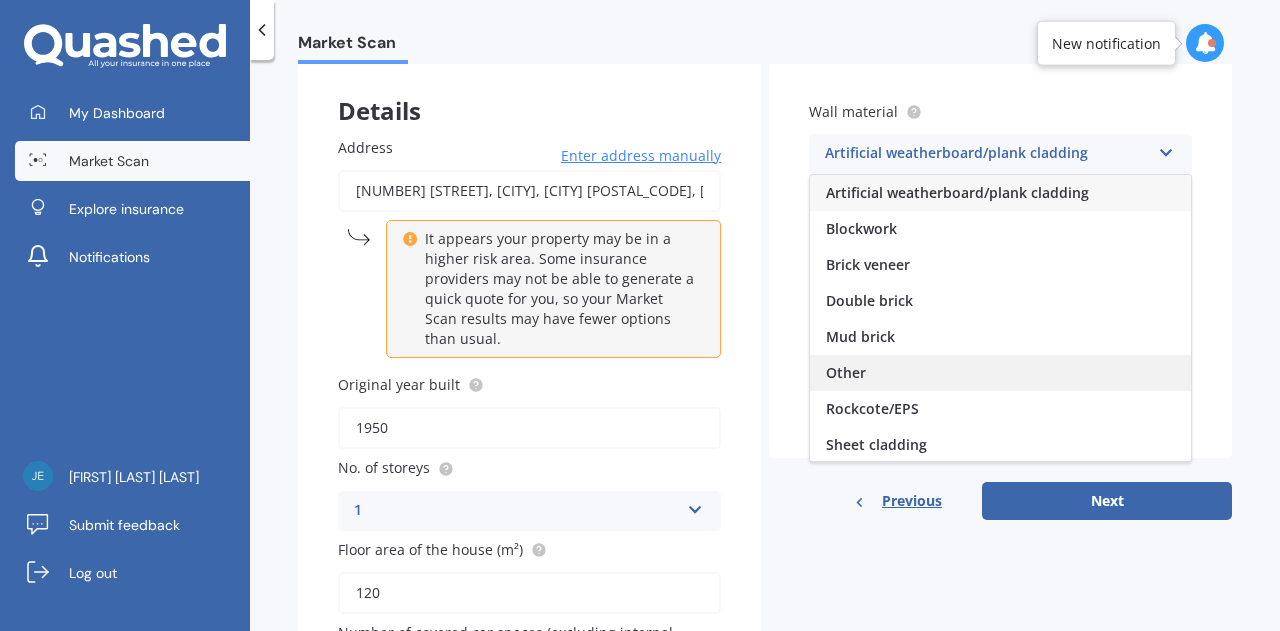 click on "Other" at bounding box center (1000, 373) 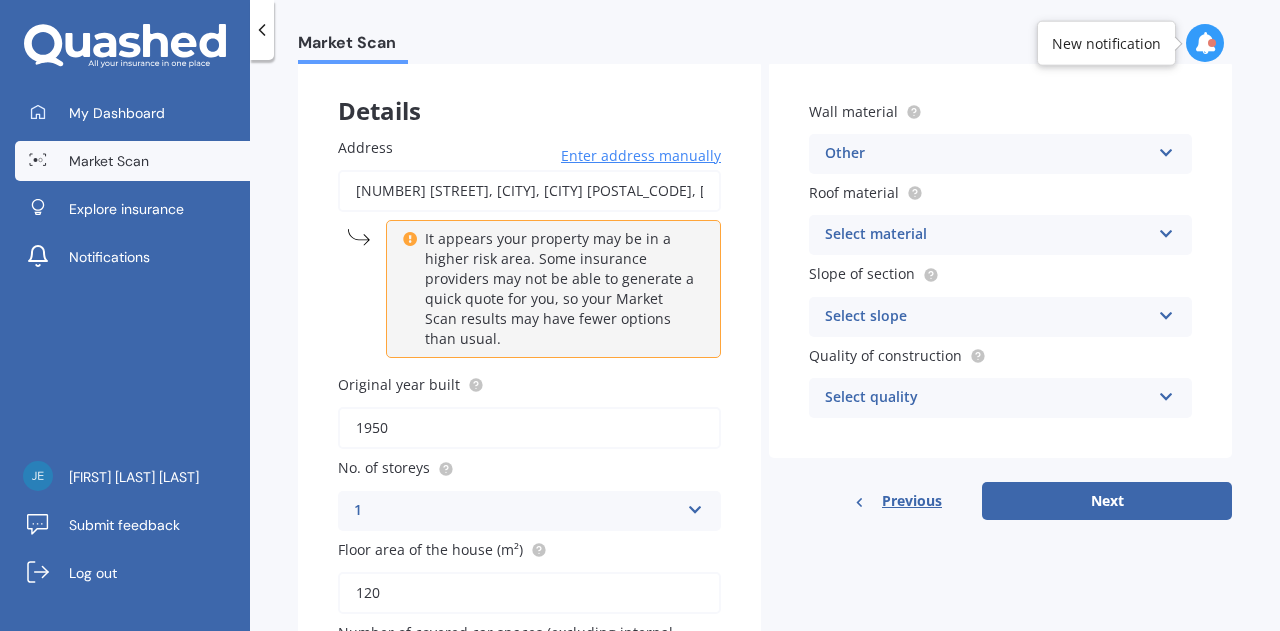 click on "Select slope" at bounding box center [987, 317] 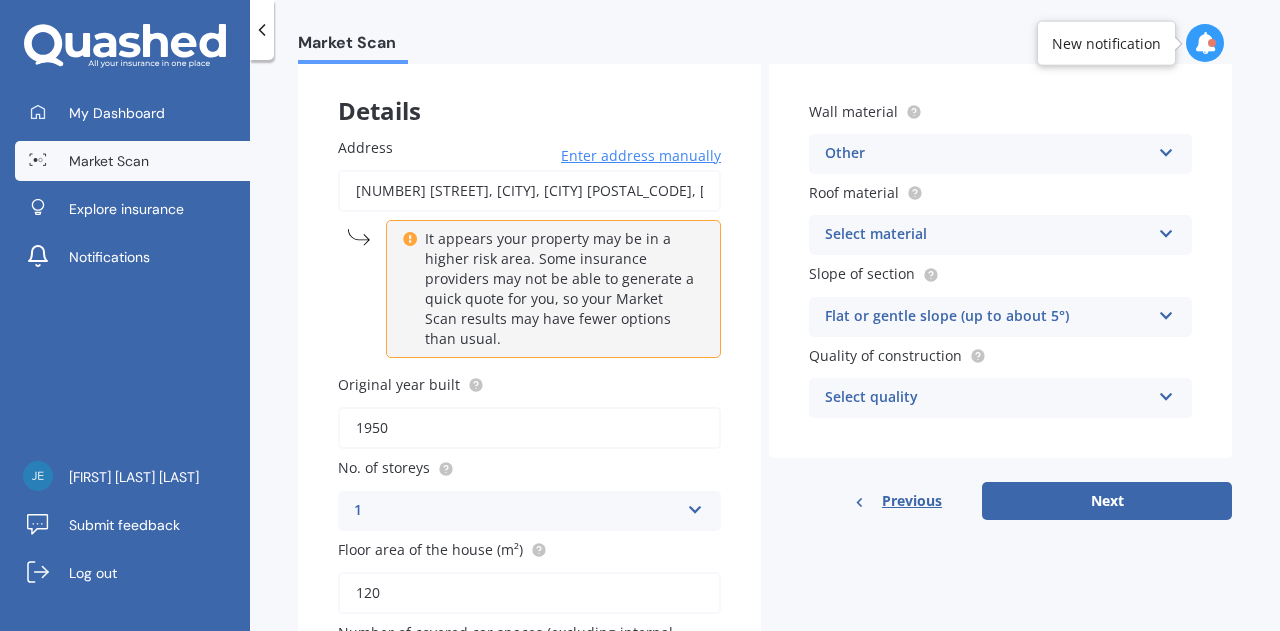 click on "Select material" at bounding box center (987, 235) 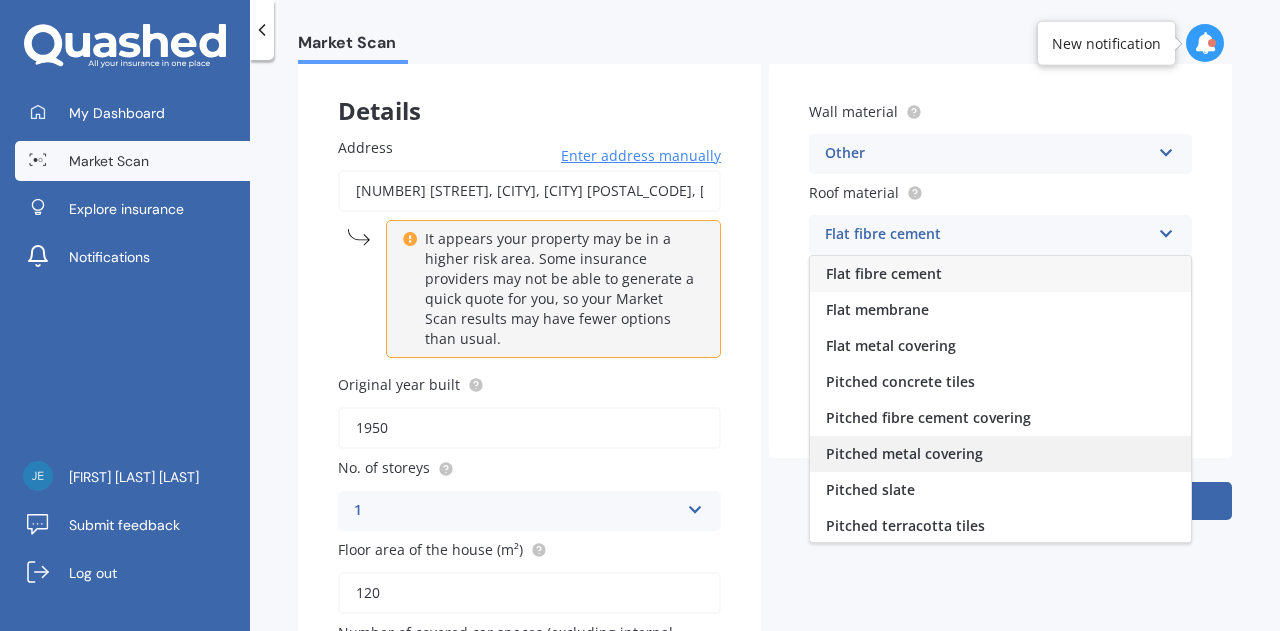 click on "Pitched metal covering" at bounding box center (904, 453) 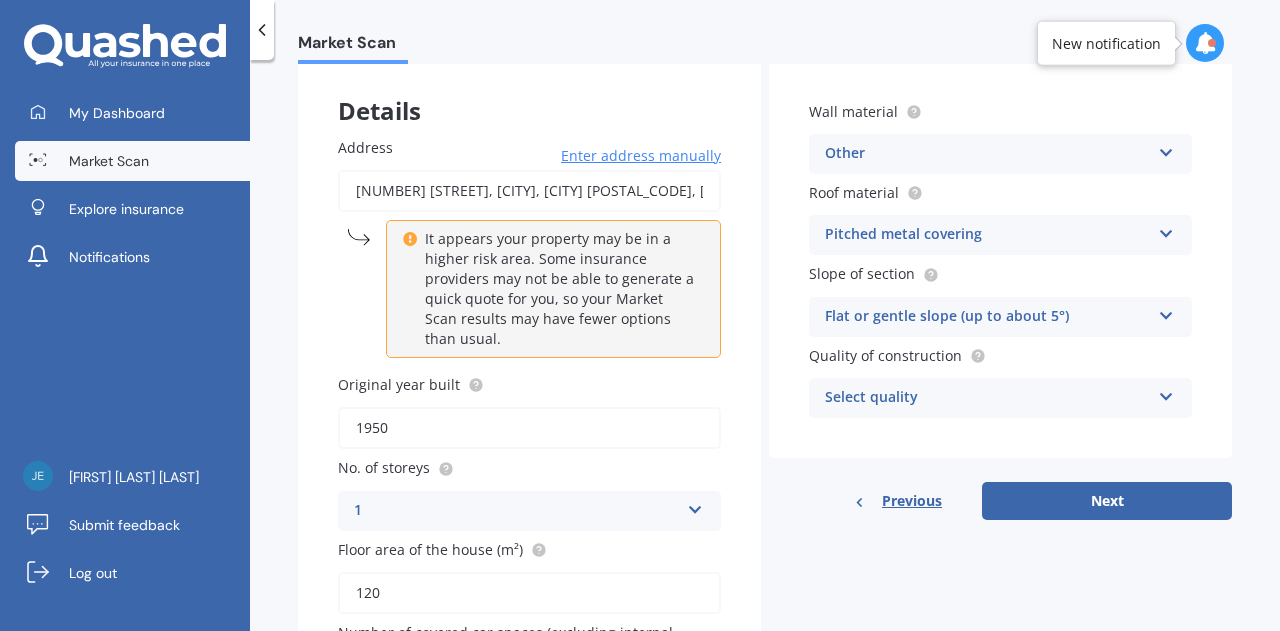 click on "Flat or gentle slope (up to about 5°)" at bounding box center (987, 317) 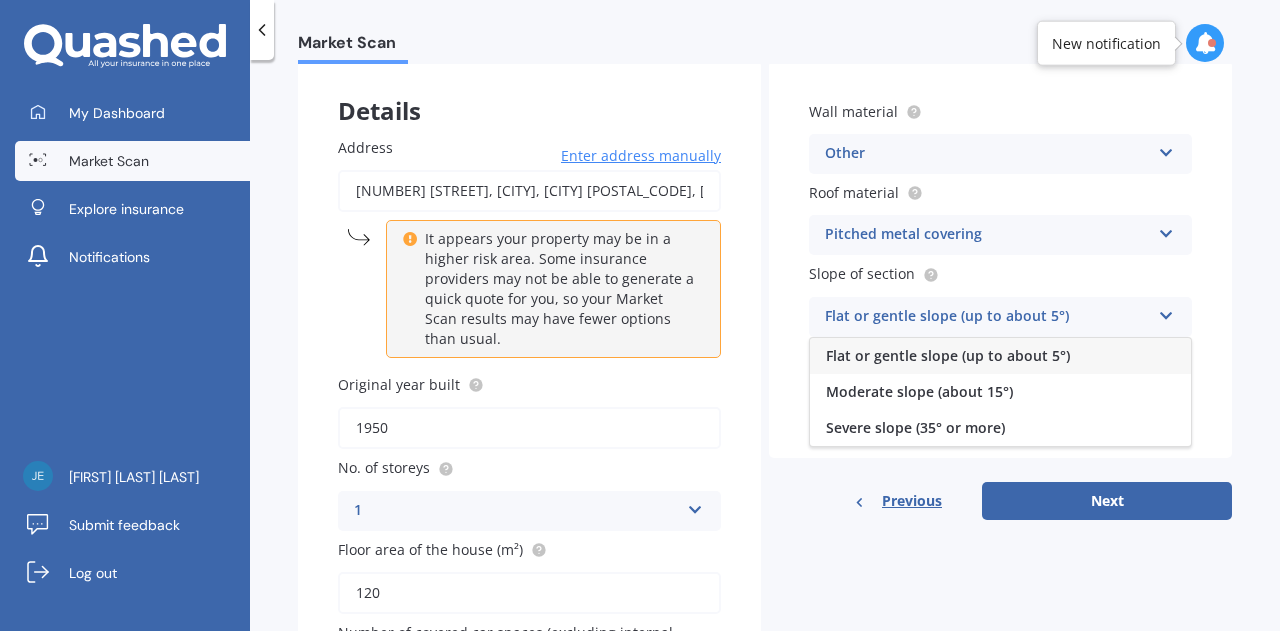 click on "Flat or gentle slope (up to about 5°)" at bounding box center [948, 355] 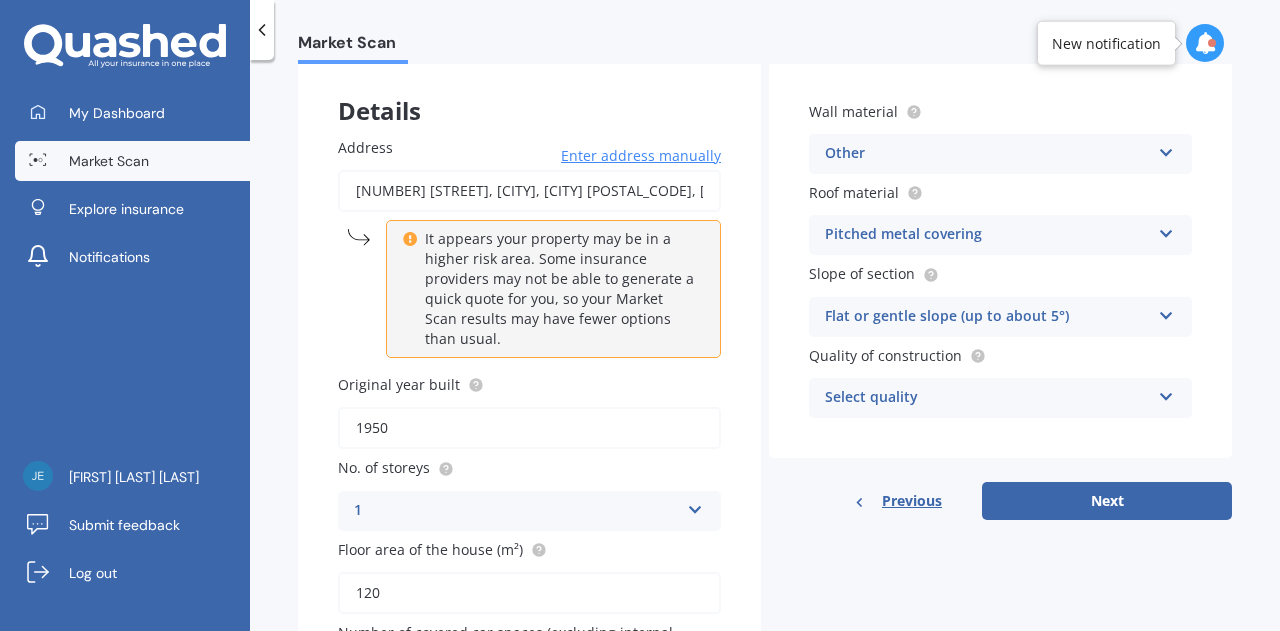click on "Select quality" at bounding box center [987, 398] 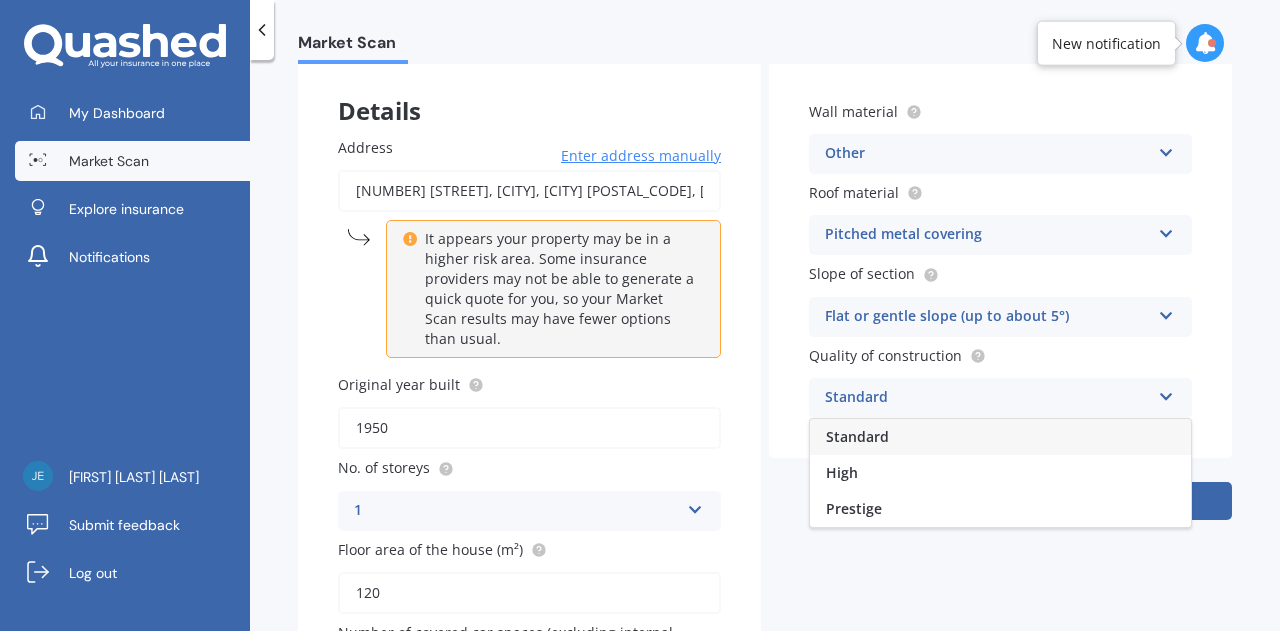 click on "Standard" at bounding box center (857, 436) 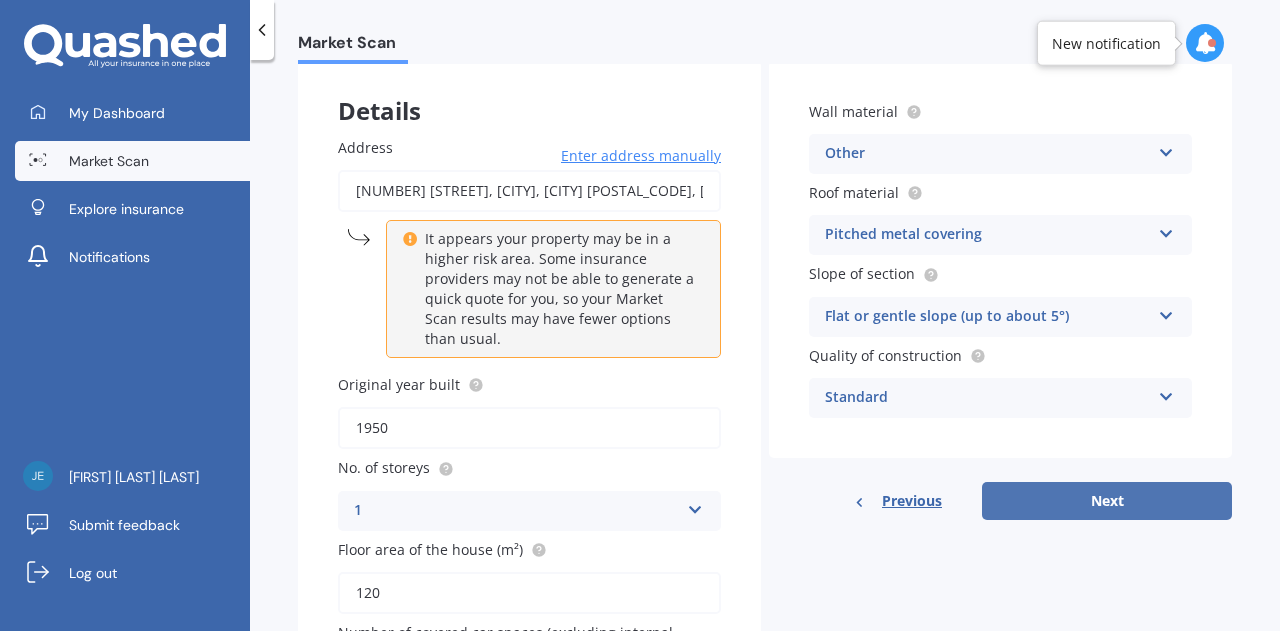 click on "Next" at bounding box center [1107, 501] 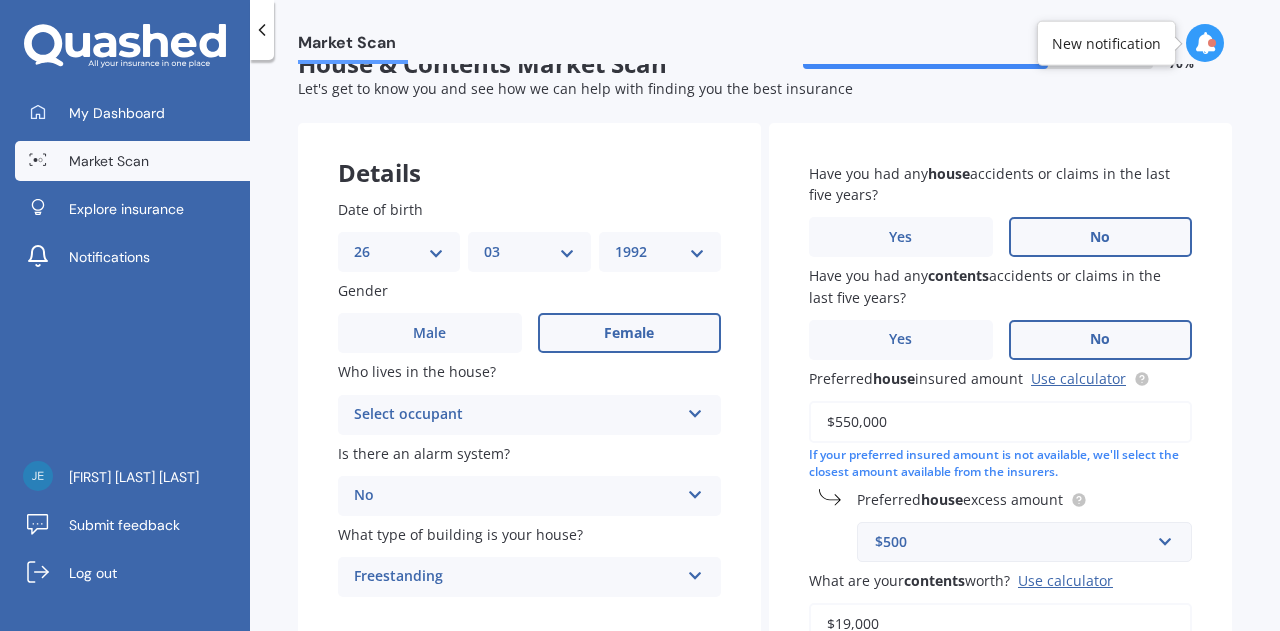 scroll, scrollTop: 0, scrollLeft: 0, axis: both 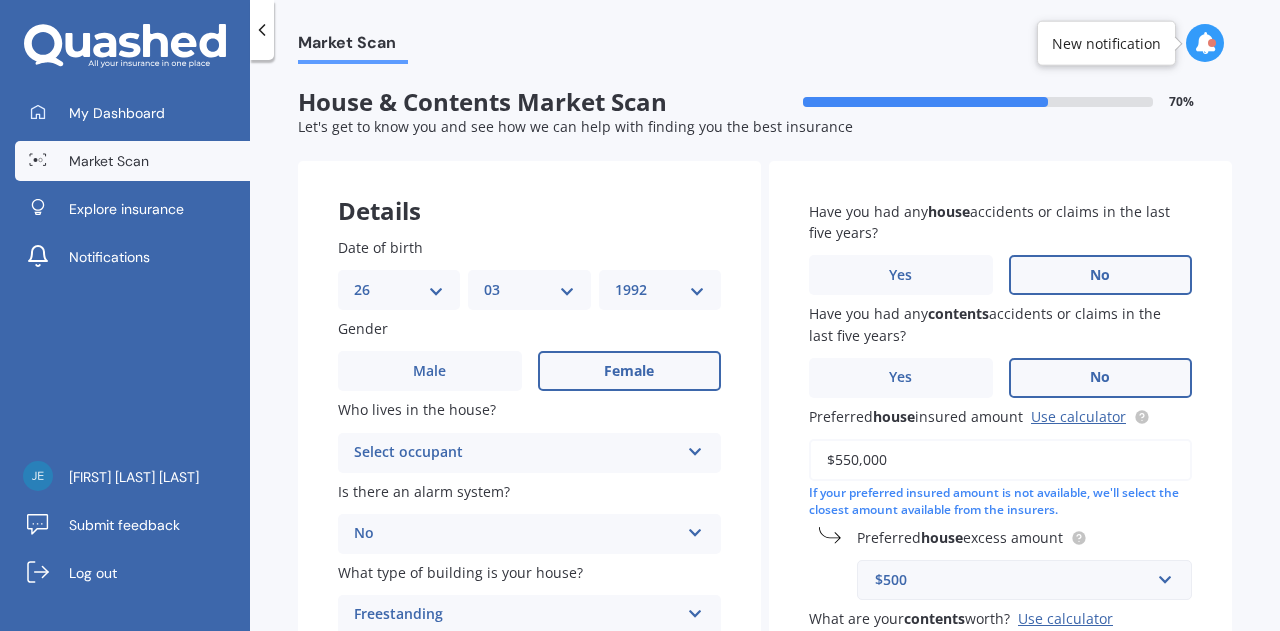 click on "Select occupant" at bounding box center [516, 453] 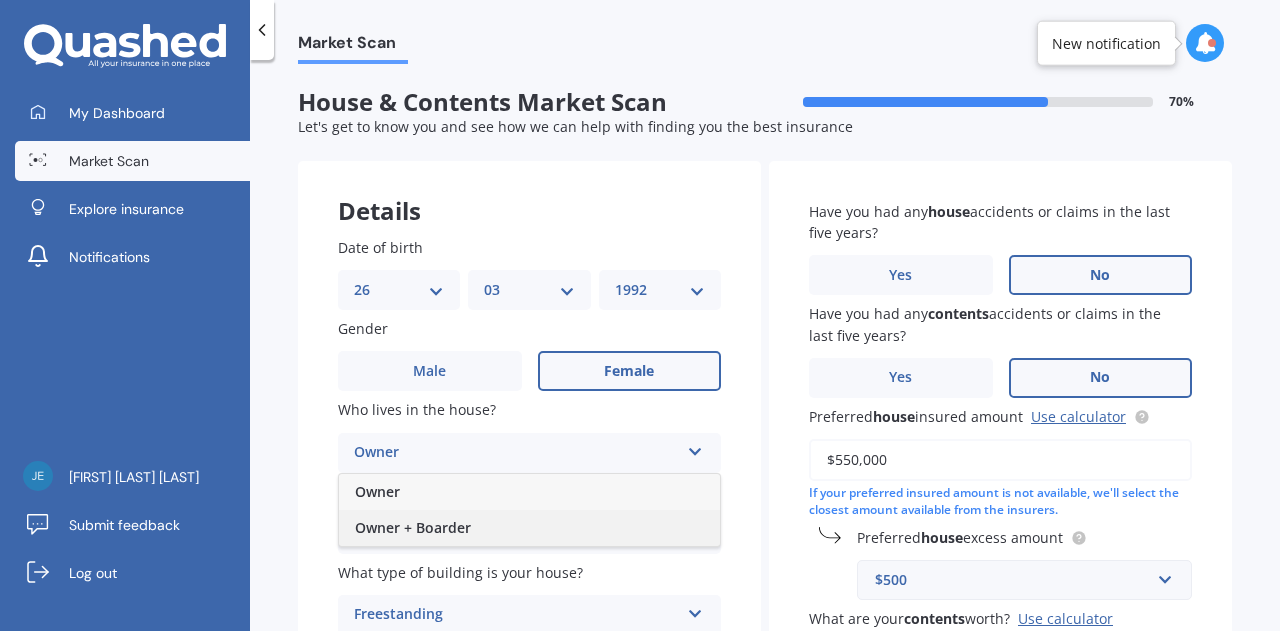 click on "Owner + Boarder" at bounding box center [413, 527] 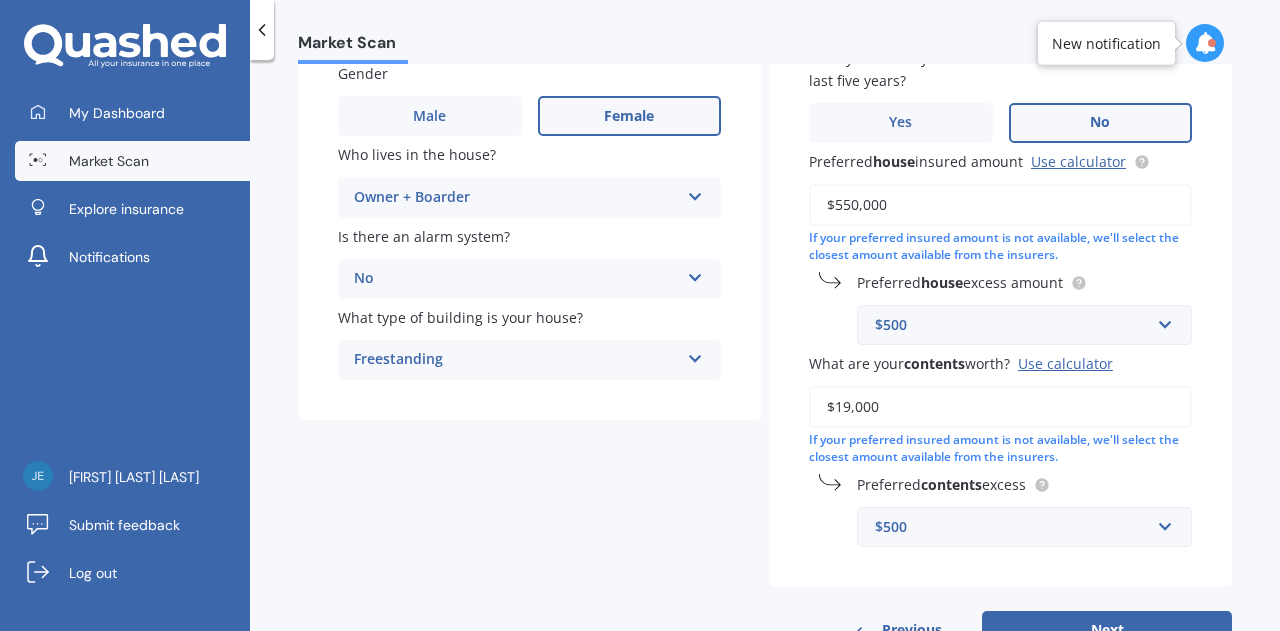 scroll, scrollTop: 327, scrollLeft: 0, axis: vertical 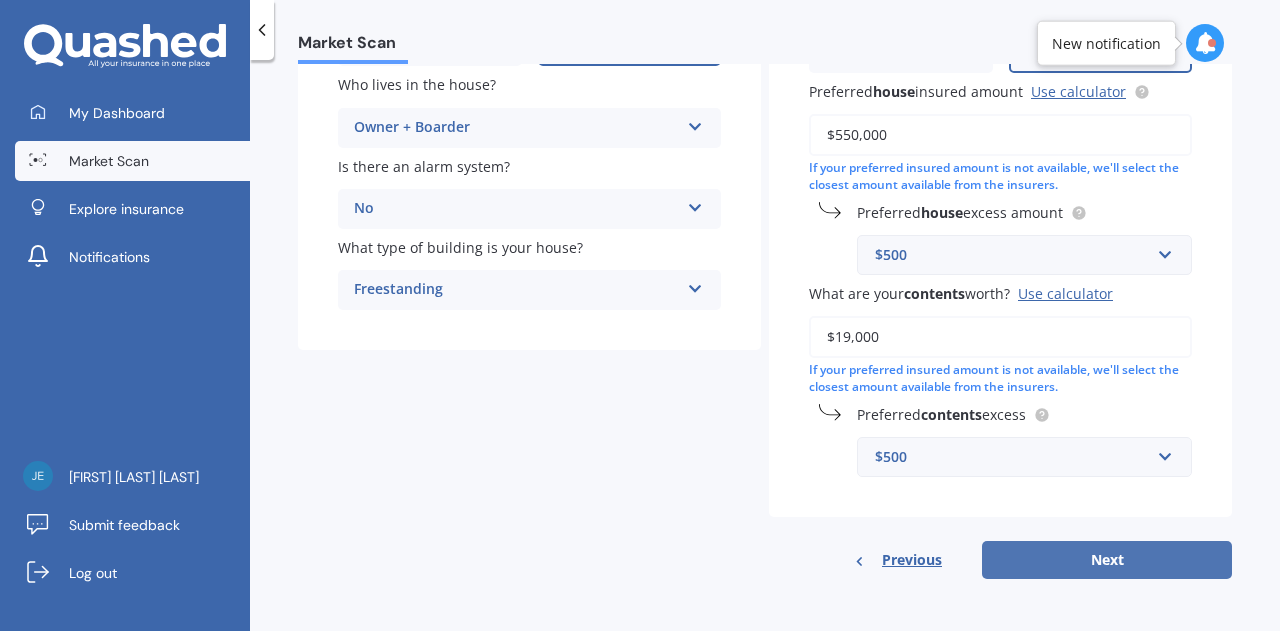 click on "Next" at bounding box center (1107, 560) 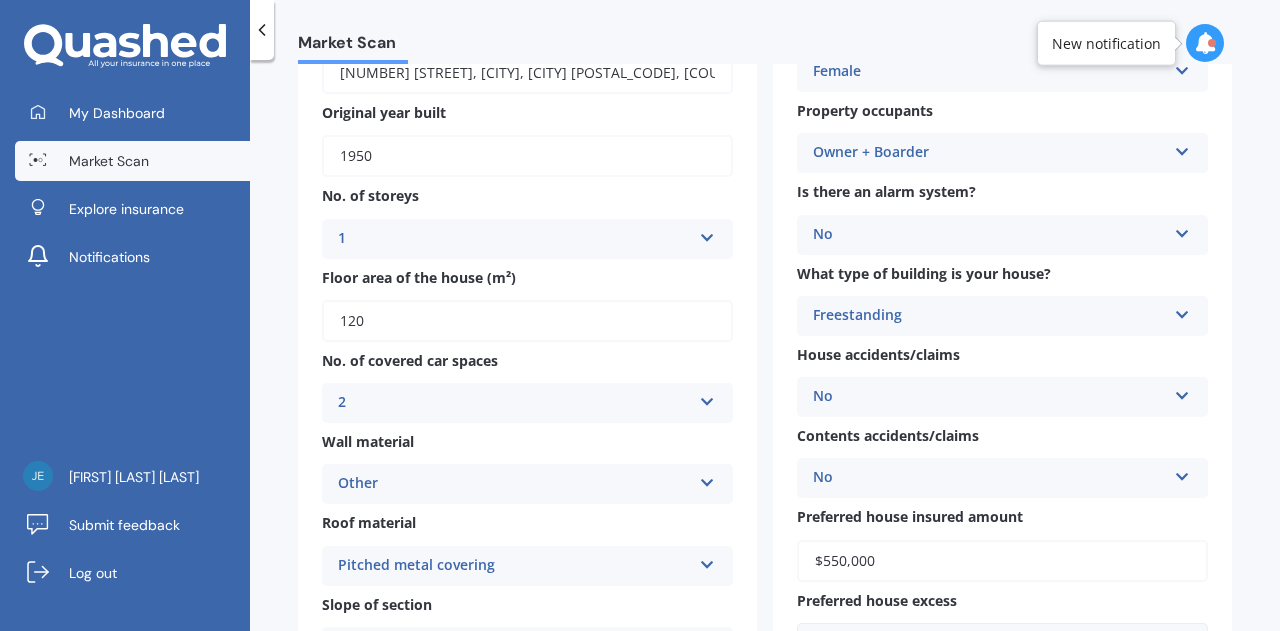 scroll, scrollTop: 711, scrollLeft: 0, axis: vertical 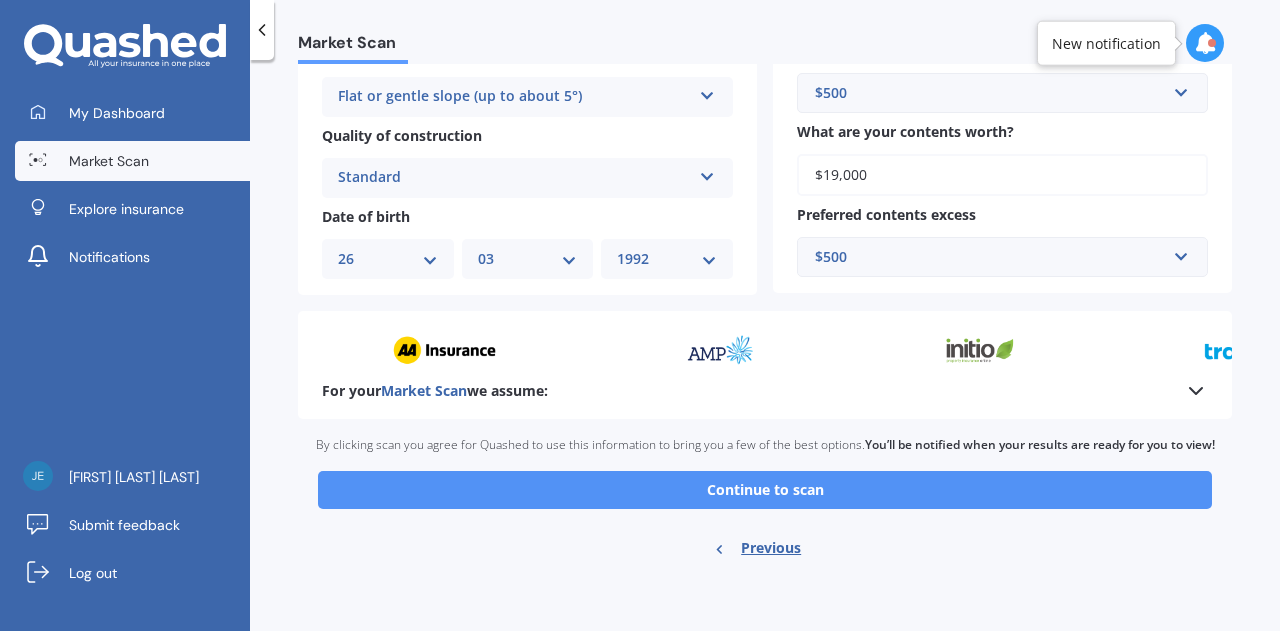 click on "Continue to scan" at bounding box center [765, 490] 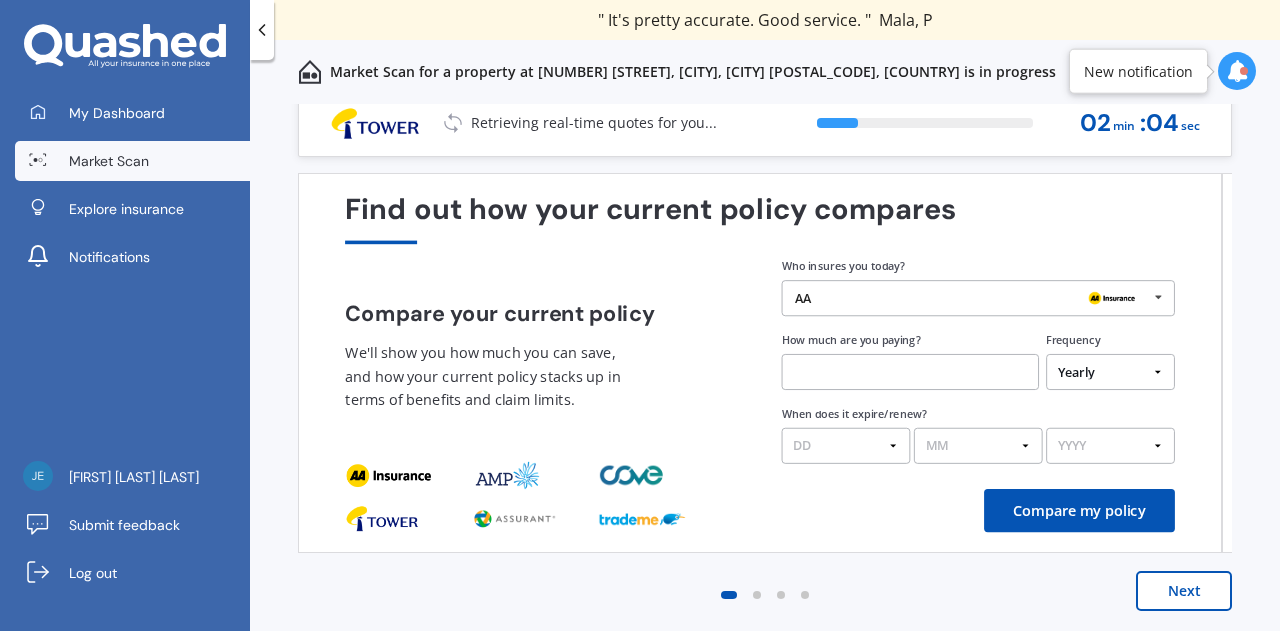 scroll, scrollTop: 0, scrollLeft: 0, axis: both 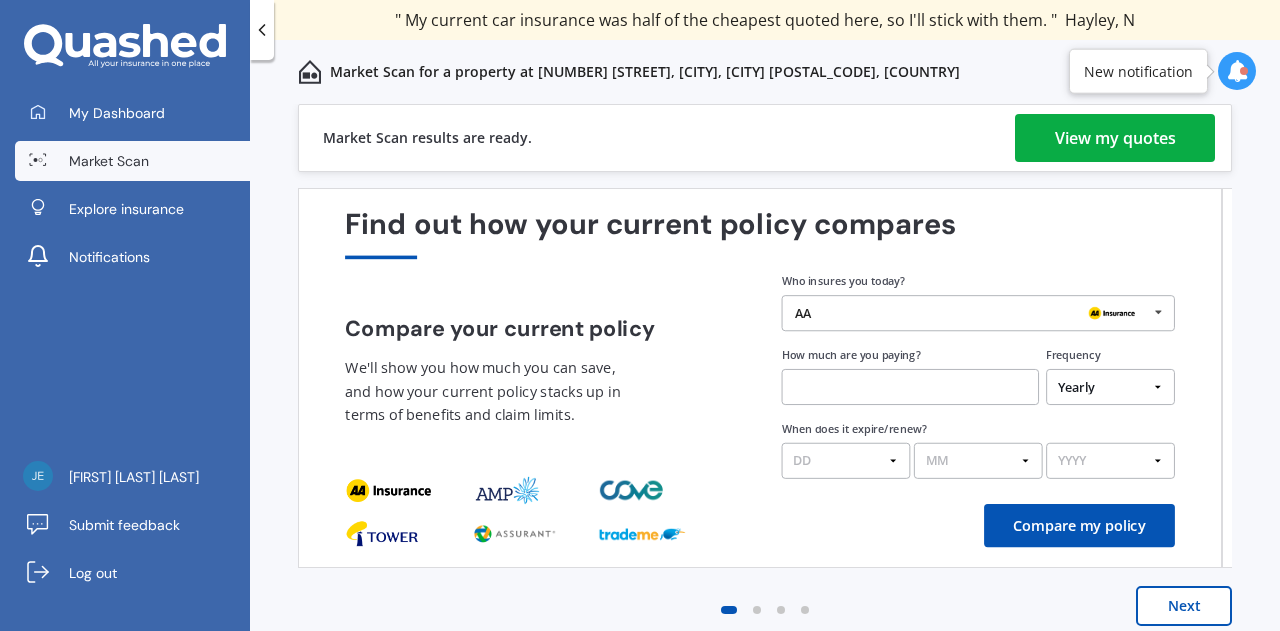 click on "View my quotes" at bounding box center [1115, 138] 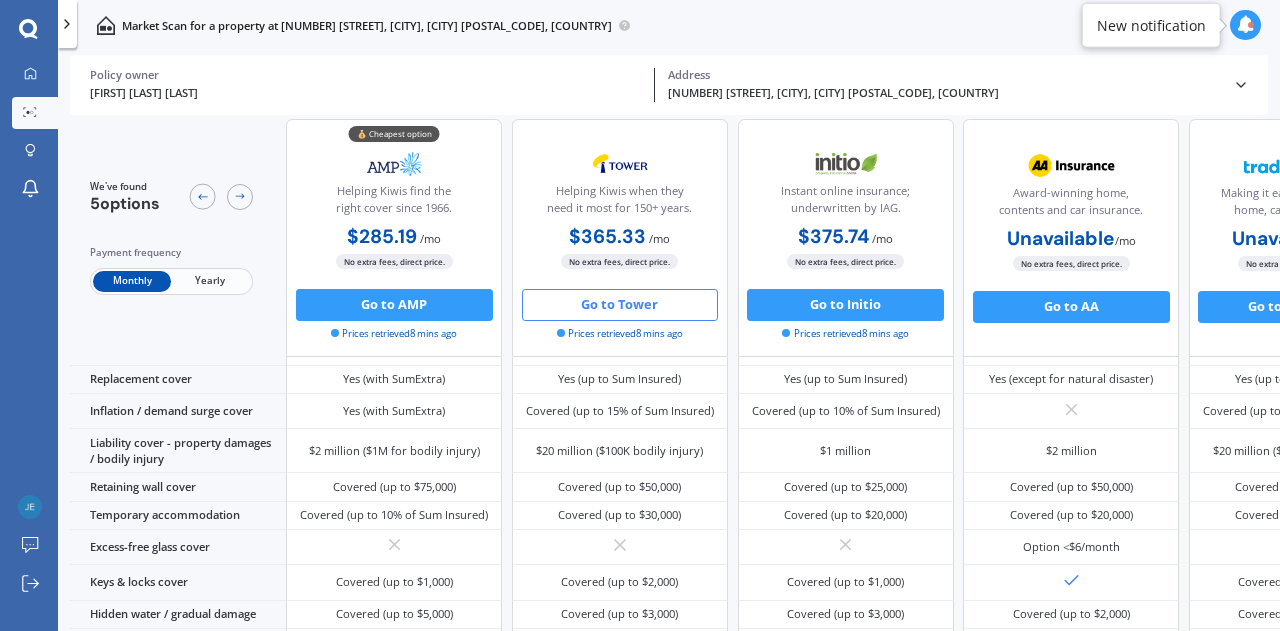 scroll, scrollTop: 0, scrollLeft: 0, axis: both 